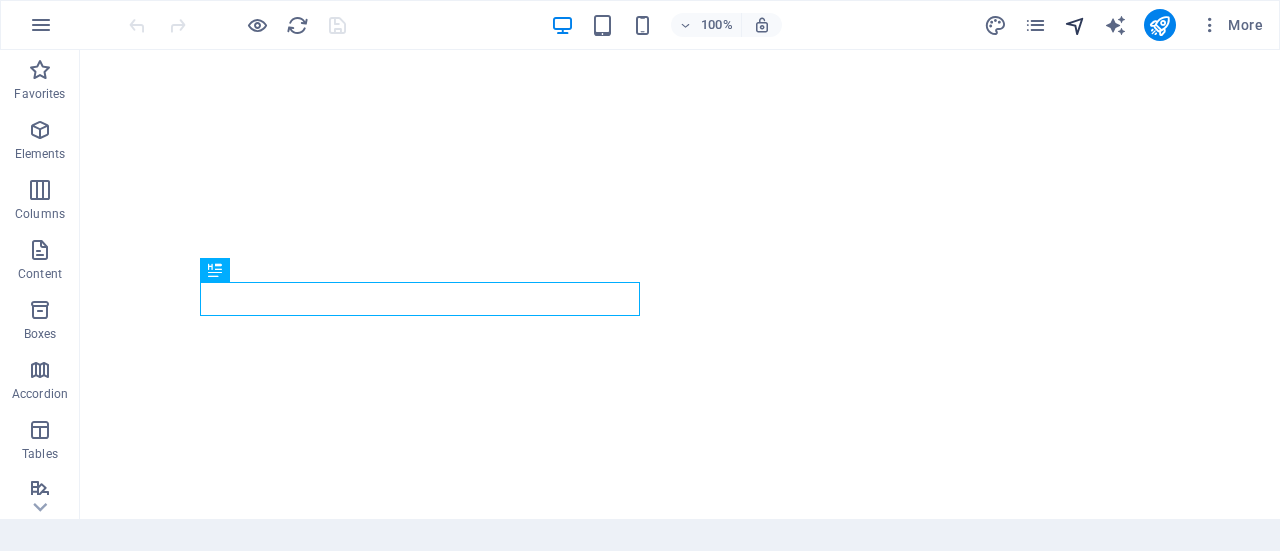 scroll, scrollTop: 0, scrollLeft: 0, axis: both 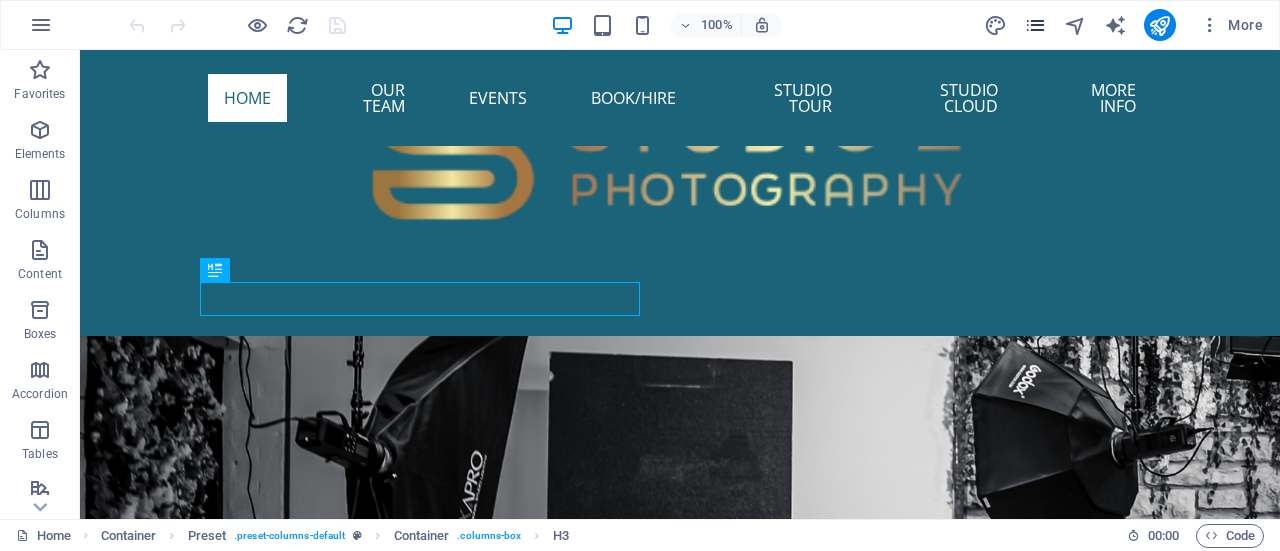 click at bounding box center (1035, 25) 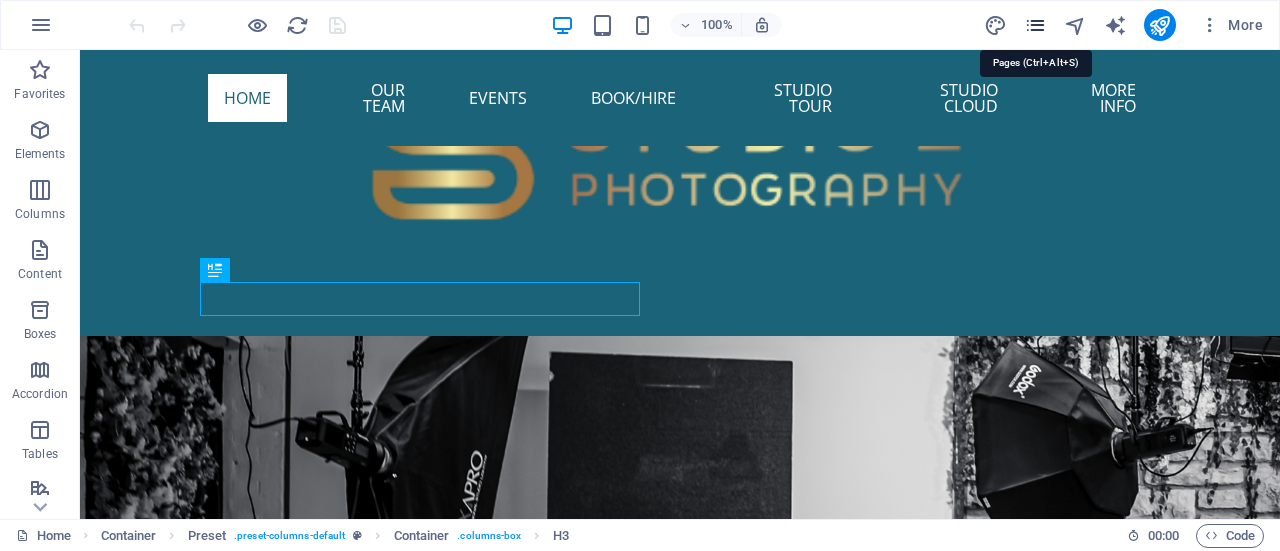 scroll, scrollTop: 0, scrollLeft: 0, axis: both 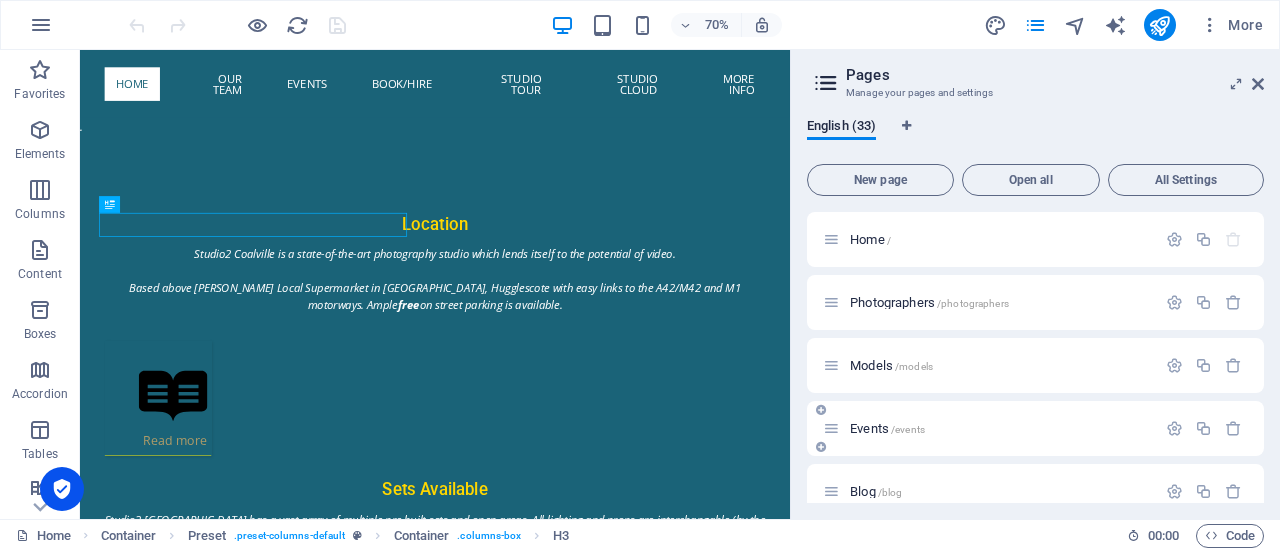 click on "Events /events" at bounding box center (1000, 428) 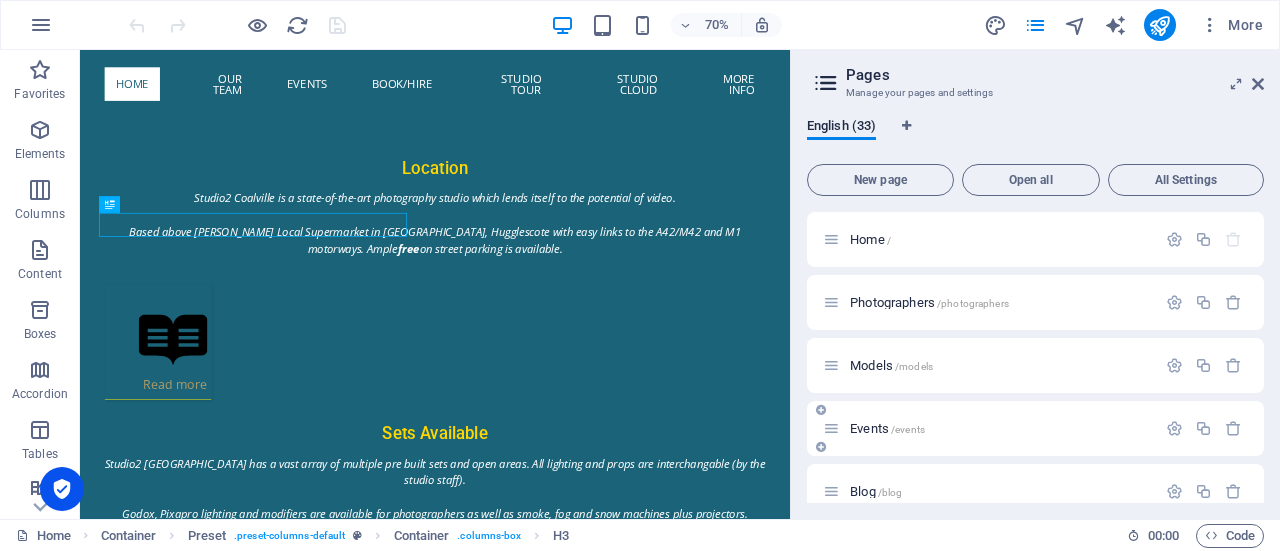 scroll, scrollTop: 0, scrollLeft: 0, axis: both 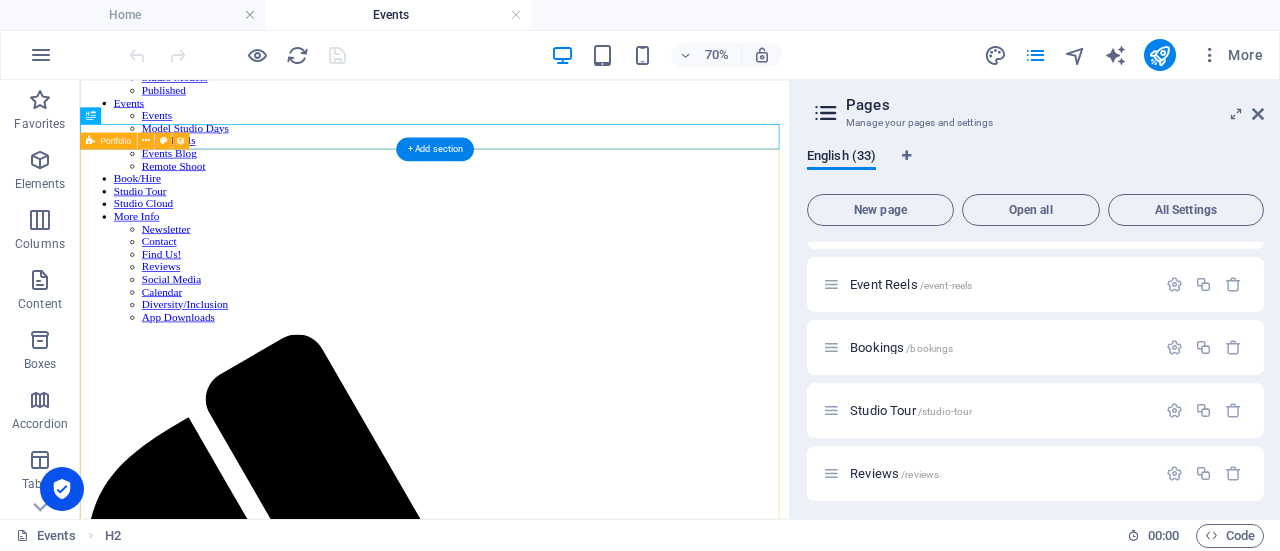 click on "[PERSON_NAME] Model Day Model Day View Event Details Mirrors and Reflections Studio2 Event View Event Details [DEMOGRAPHIC_DATA] Diverse and Inclusive Studio2 Event View Event Details Wire Wool in the Dark Studio2 Event View Event Details Nightmare Before Christmas Studio2 Event View Event Details  Previous Next" at bounding box center [587, 3286] 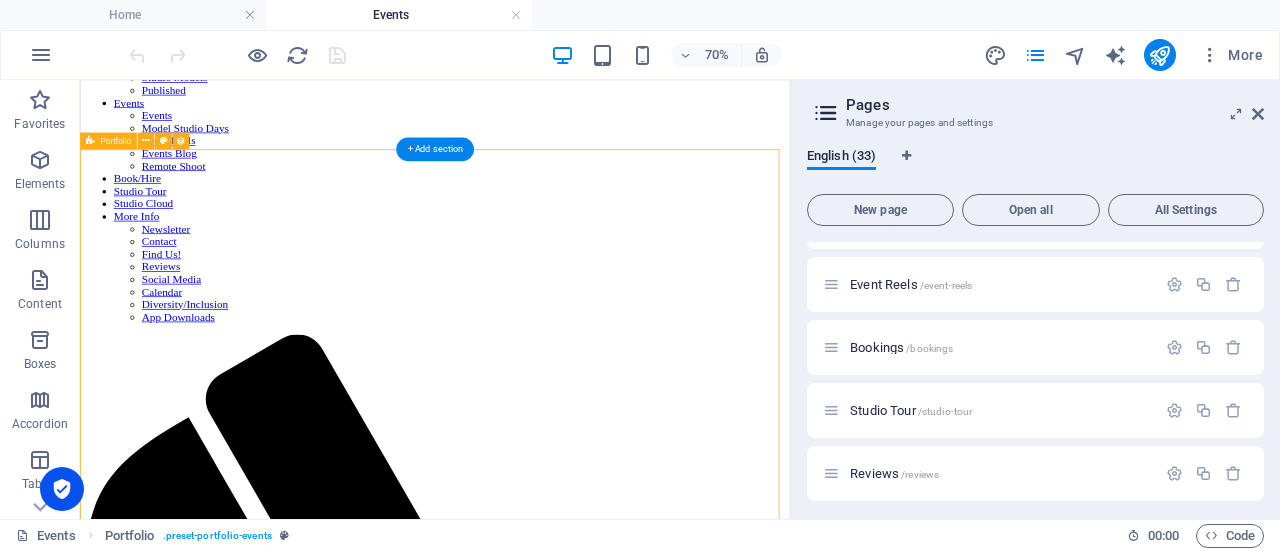 drag, startPoint x: 100, startPoint y: 530, endPoint x: 898, endPoint y: 195, distance: 865.4646 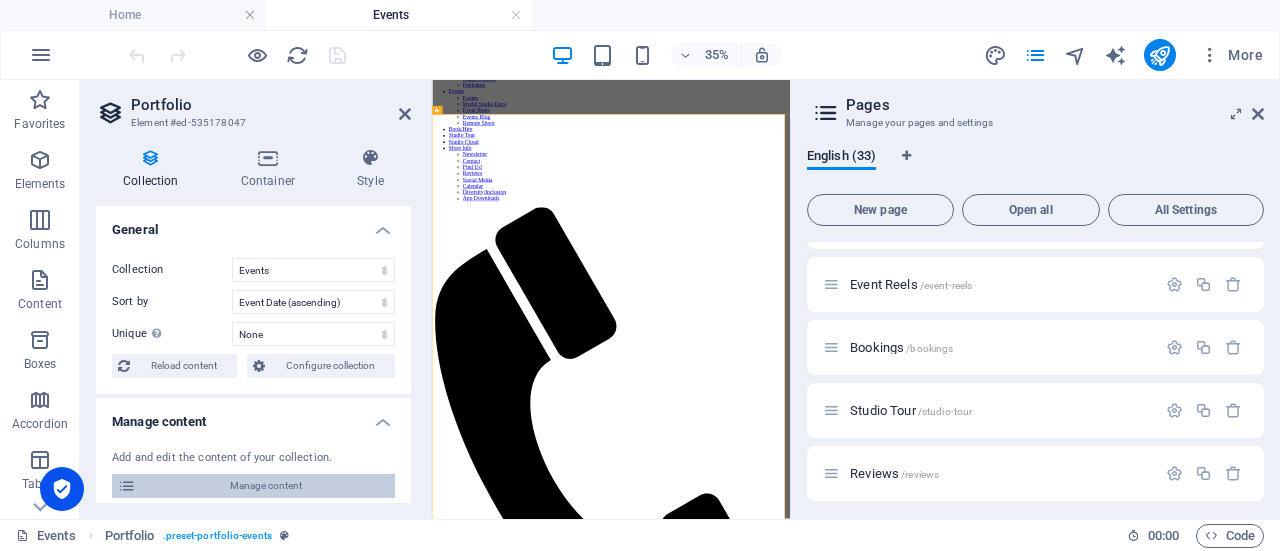 click on "Manage content" at bounding box center [265, 486] 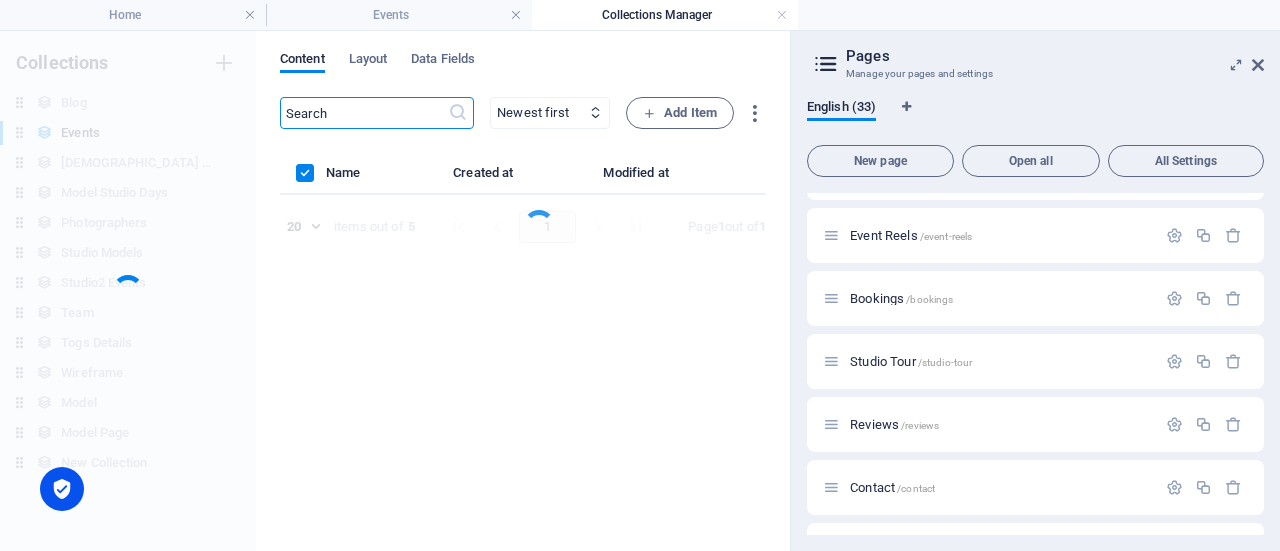 scroll, scrollTop: 0, scrollLeft: 0, axis: both 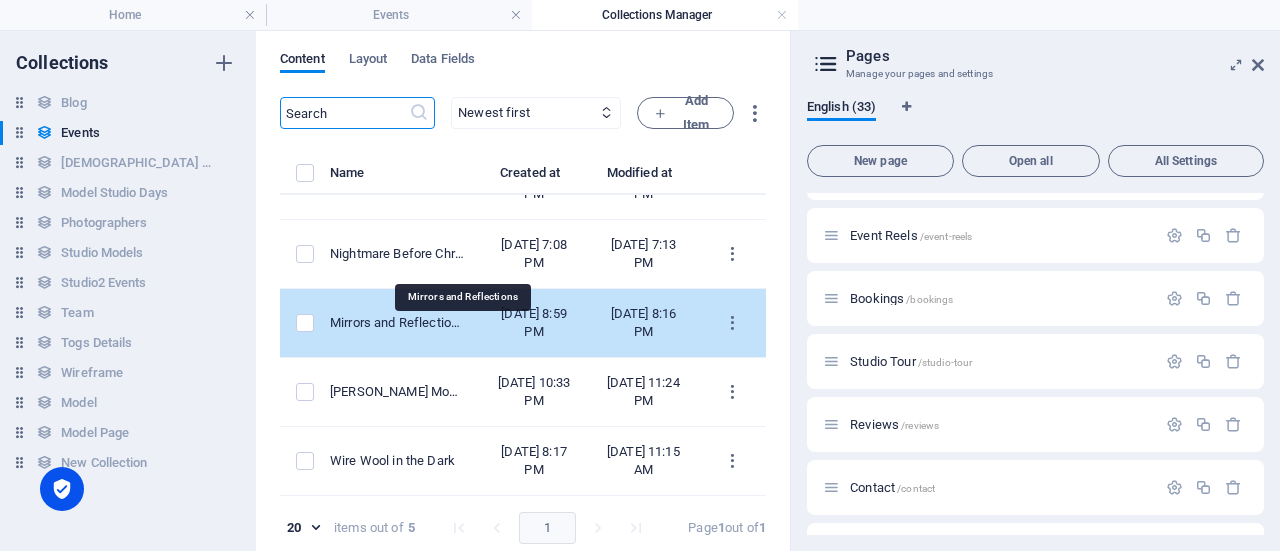 click on "Mirrors and Reflections" at bounding box center (397, 323) 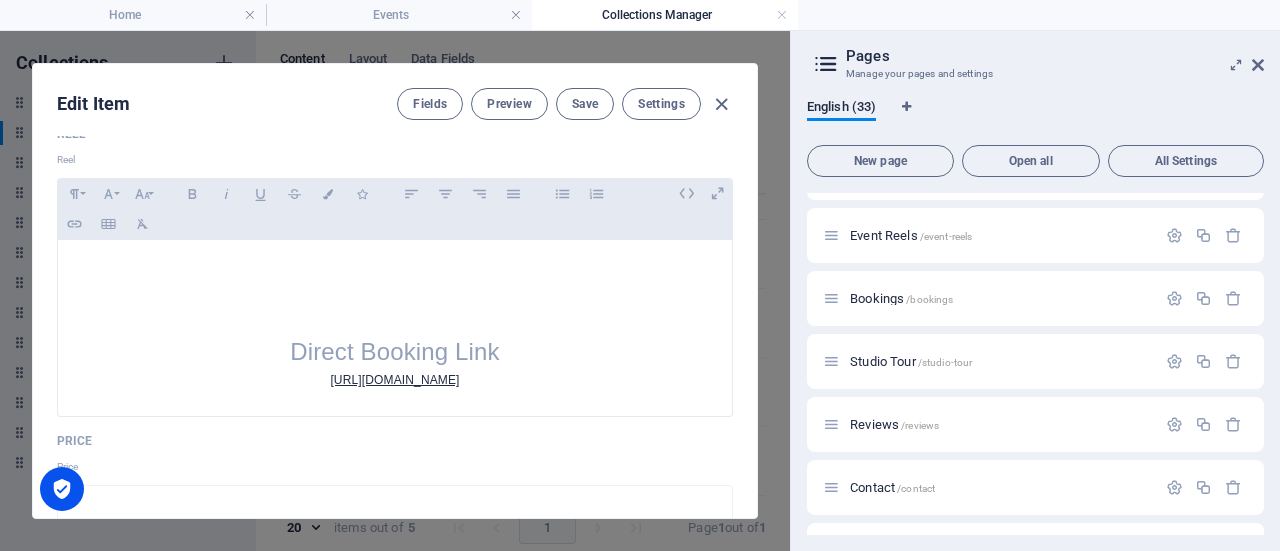 scroll, scrollTop: 1400, scrollLeft: 0, axis: vertical 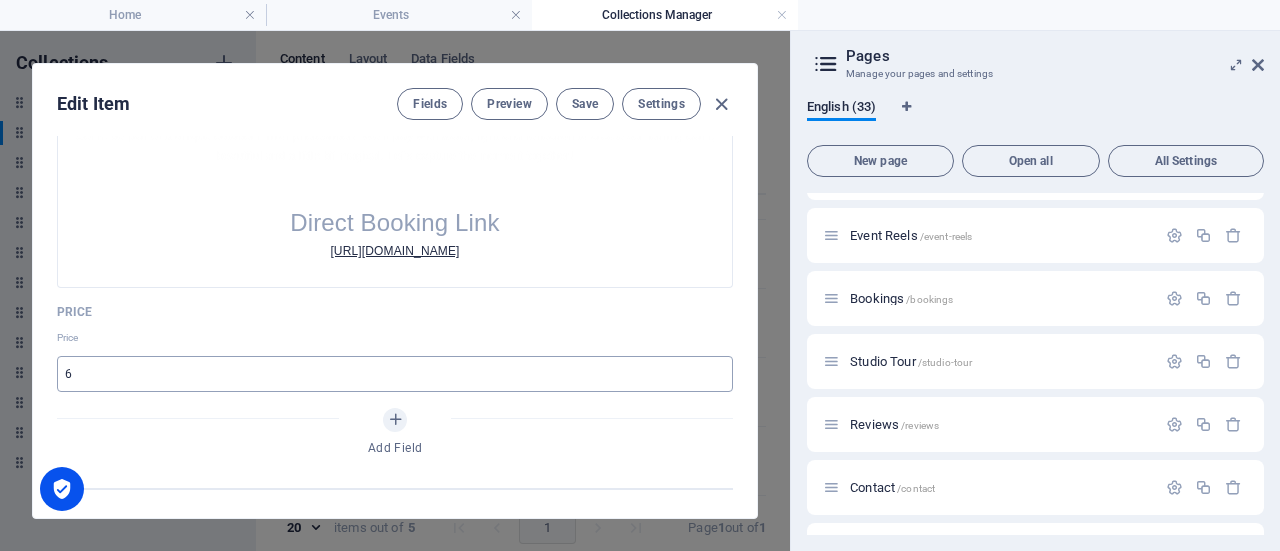 click on "6" at bounding box center [395, 374] 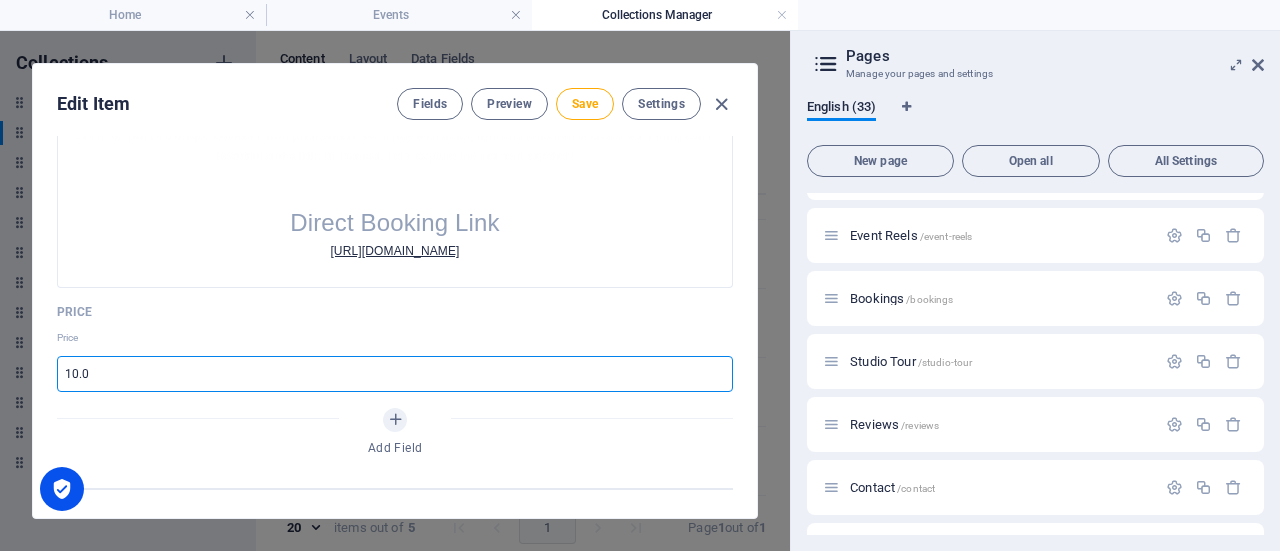 type on "10.00" 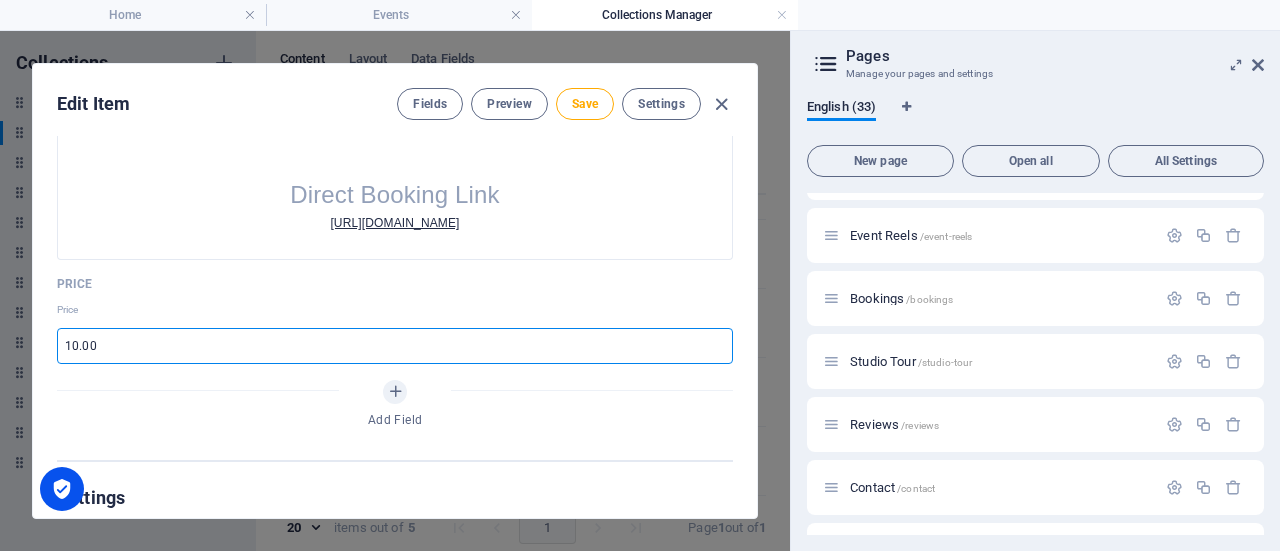 scroll, scrollTop: 1500, scrollLeft: 0, axis: vertical 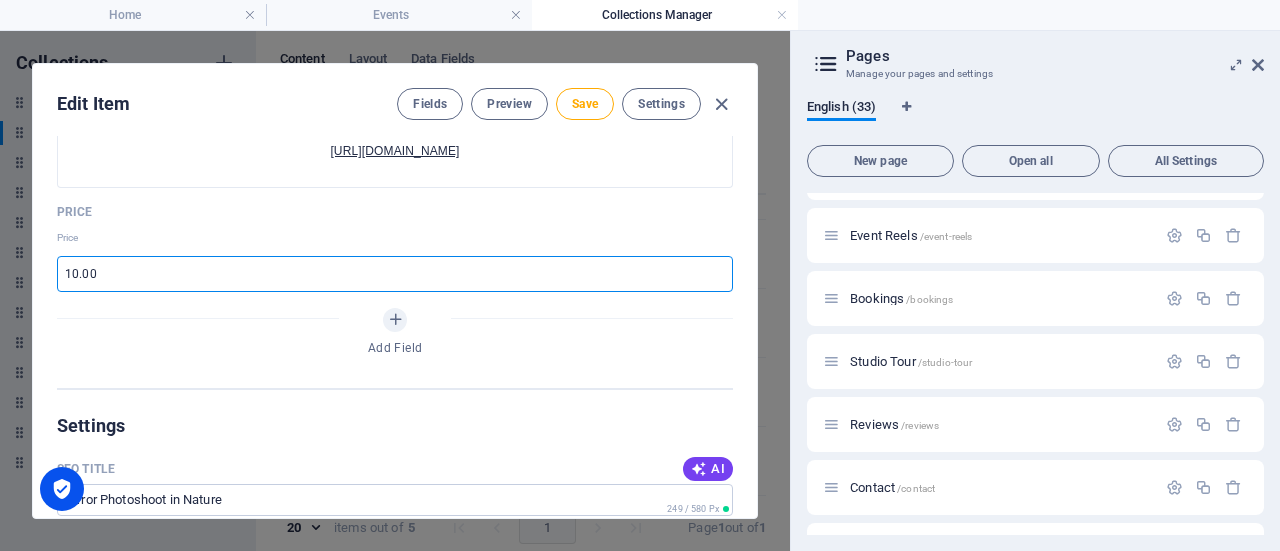 drag, startPoint x: 212, startPoint y: 278, endPoint x: 0, endPoint y: 212, distance: 222.03603 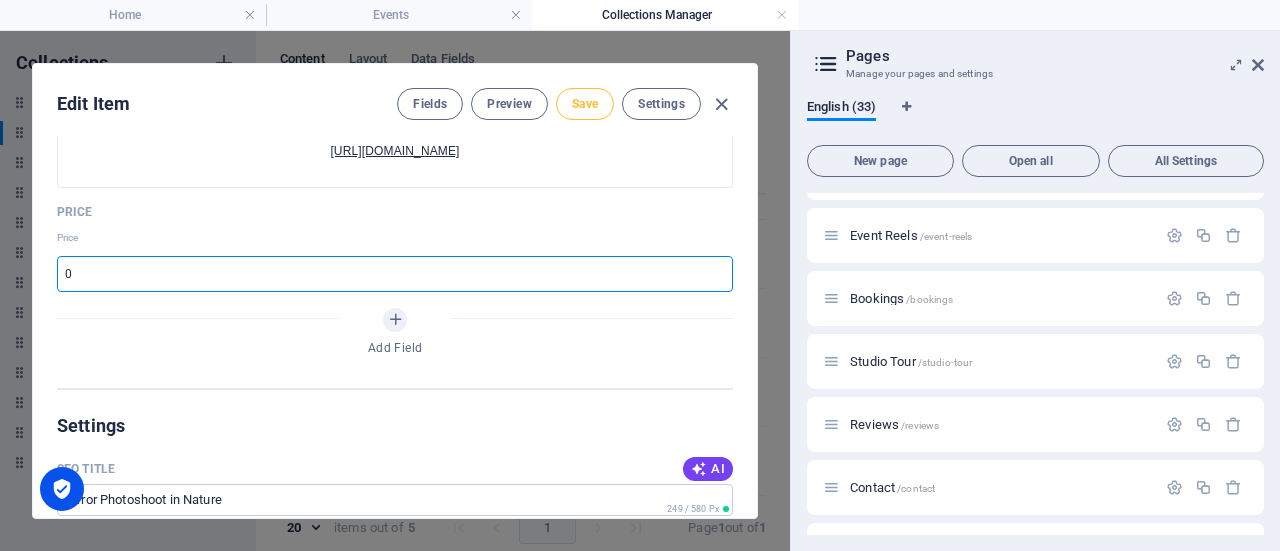 click on "Save" at bounding box center (585, 104) 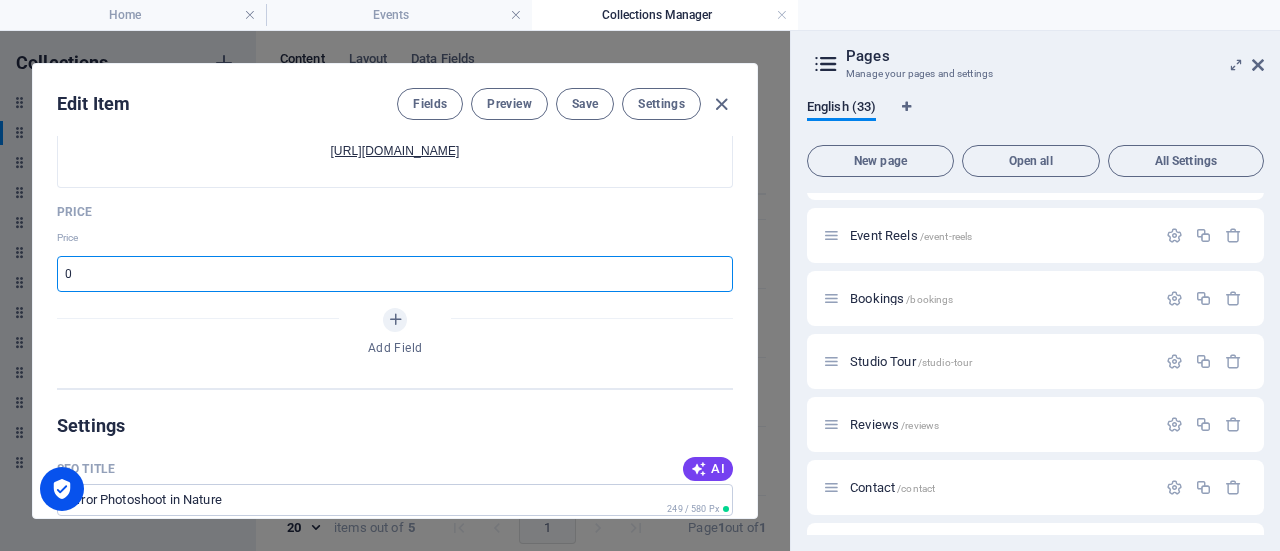 drag, startPoint x: 210, startPoint y: 271, endPoint x: 0, endPoint y: 227, distance: 214.56001 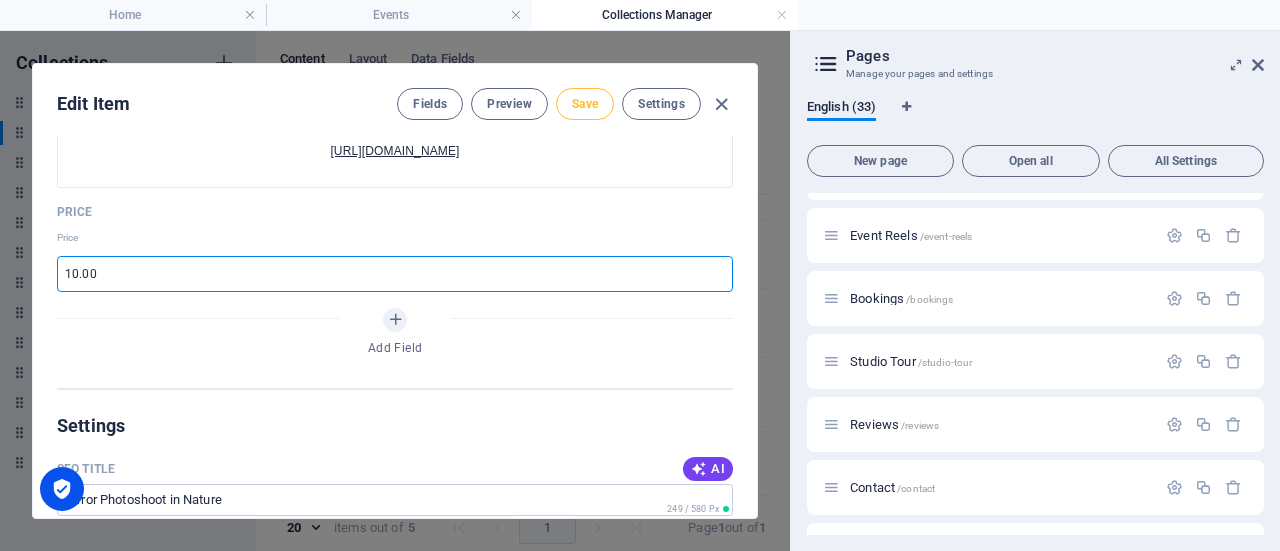 click on "Save" at bounding box center [585, 104] 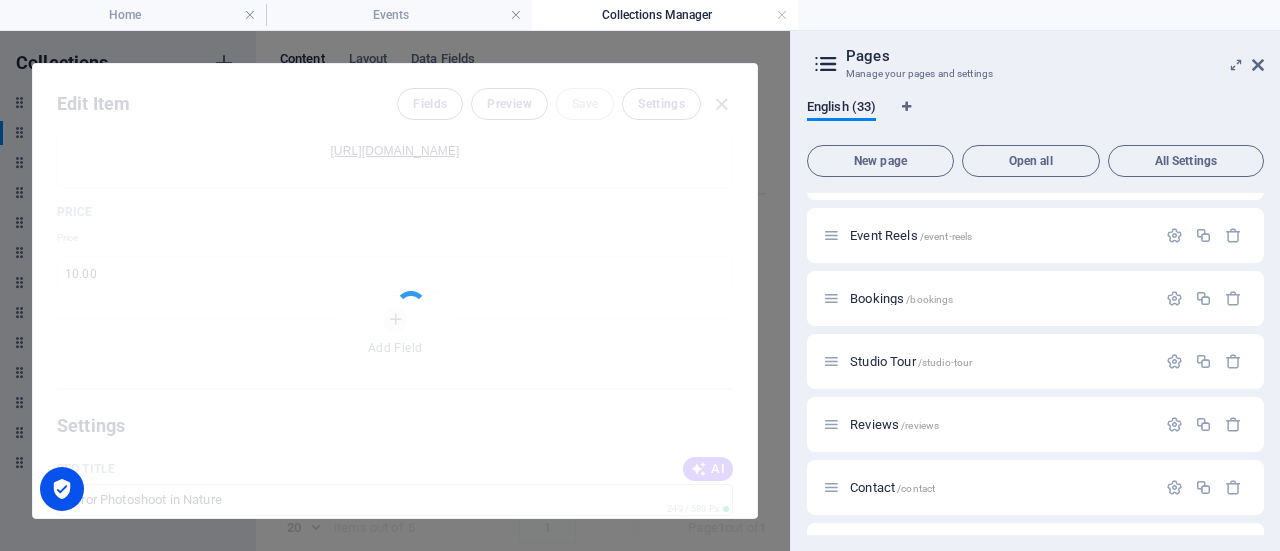 type on "10" 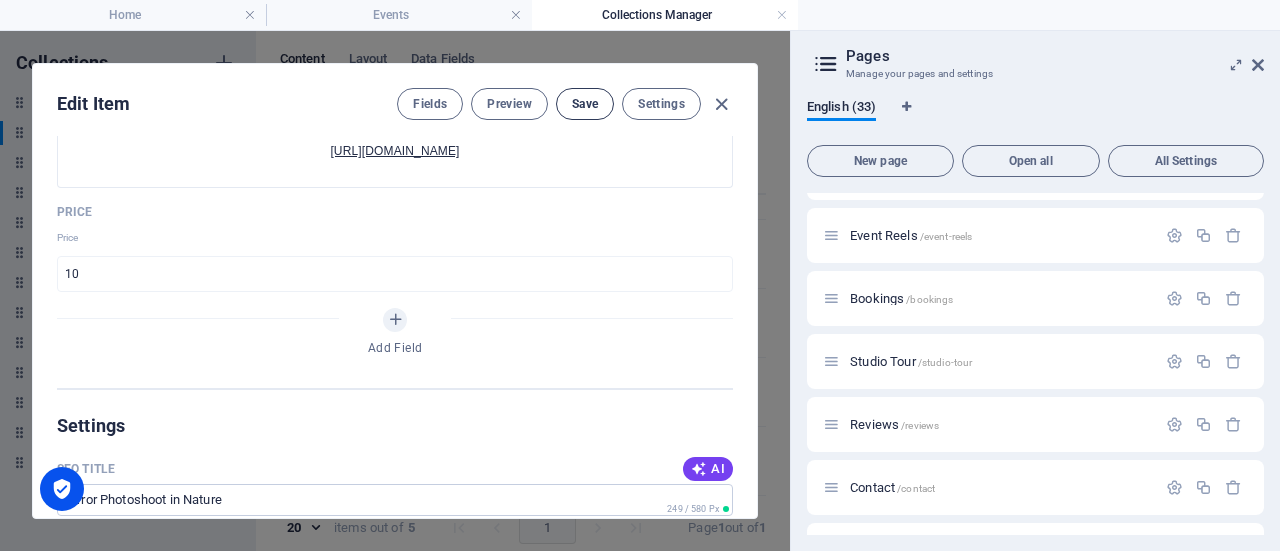 click on "Save" at bounding box center (585, 104) 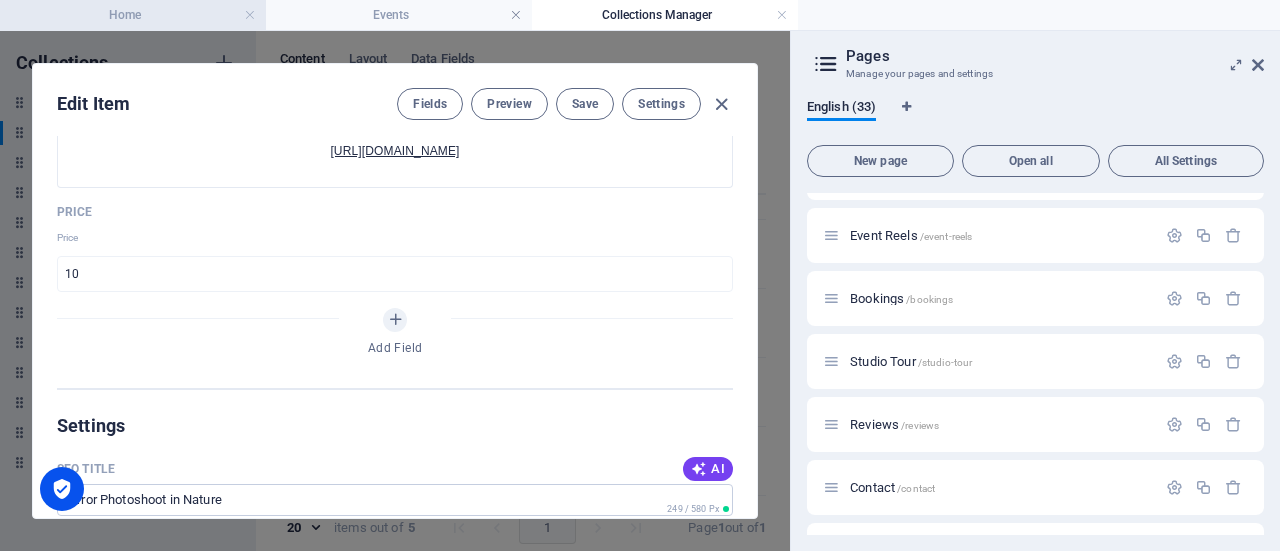 click on "Home" at bounding box center [133, 15] 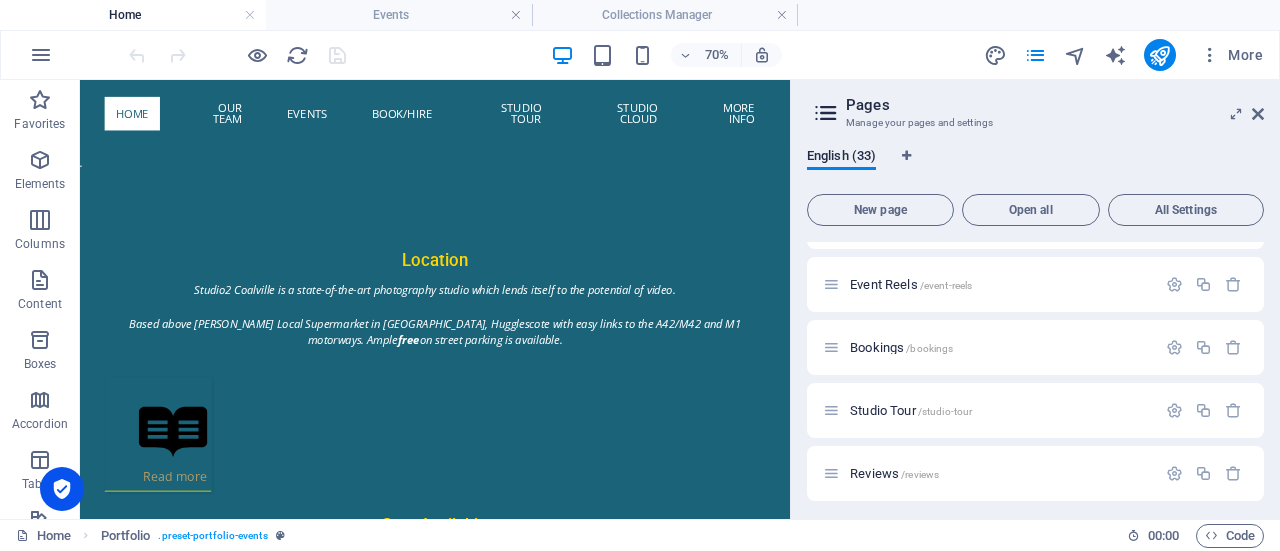 scroll, scrollTop: 1249, scrollLeft: 0, axis: vertical 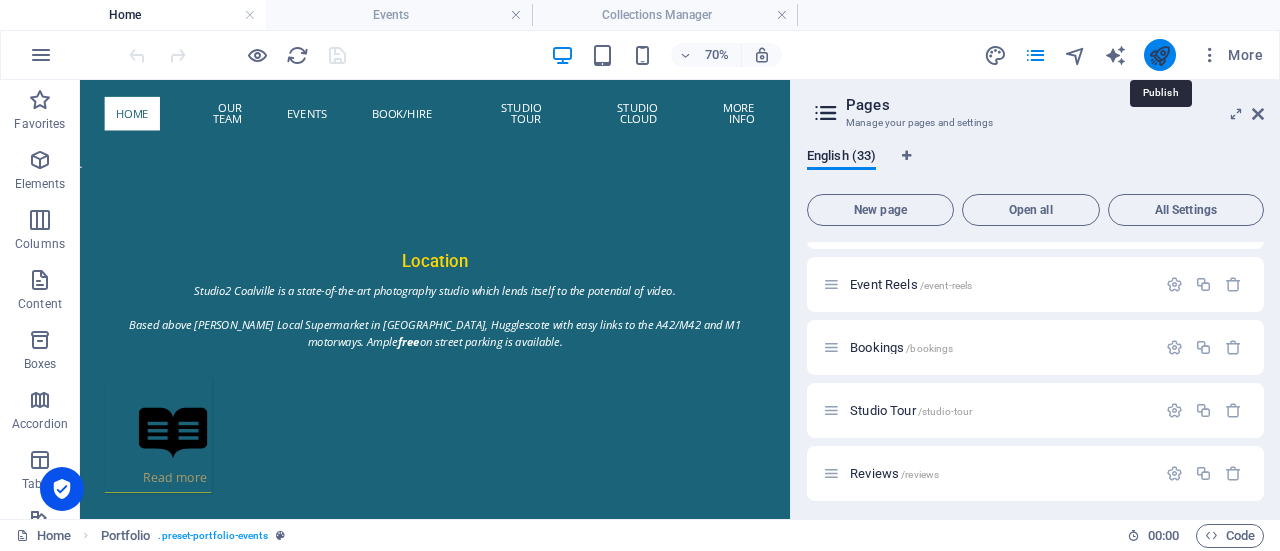 click at bounding box center [1159, 55] 